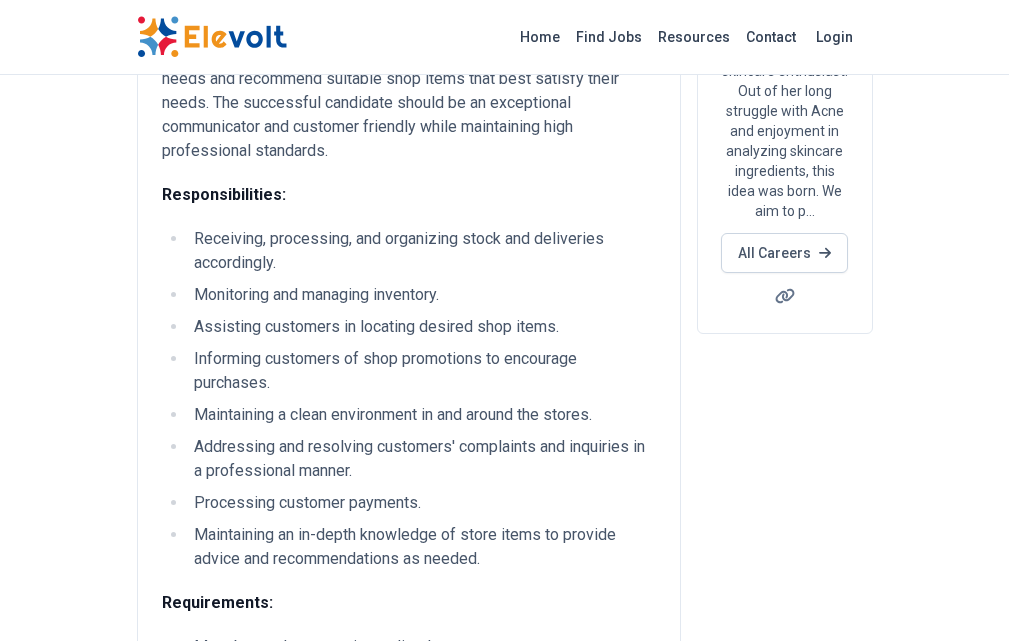 scroll, scrollTop: 400, scrollLeft: 0, axis: vertical 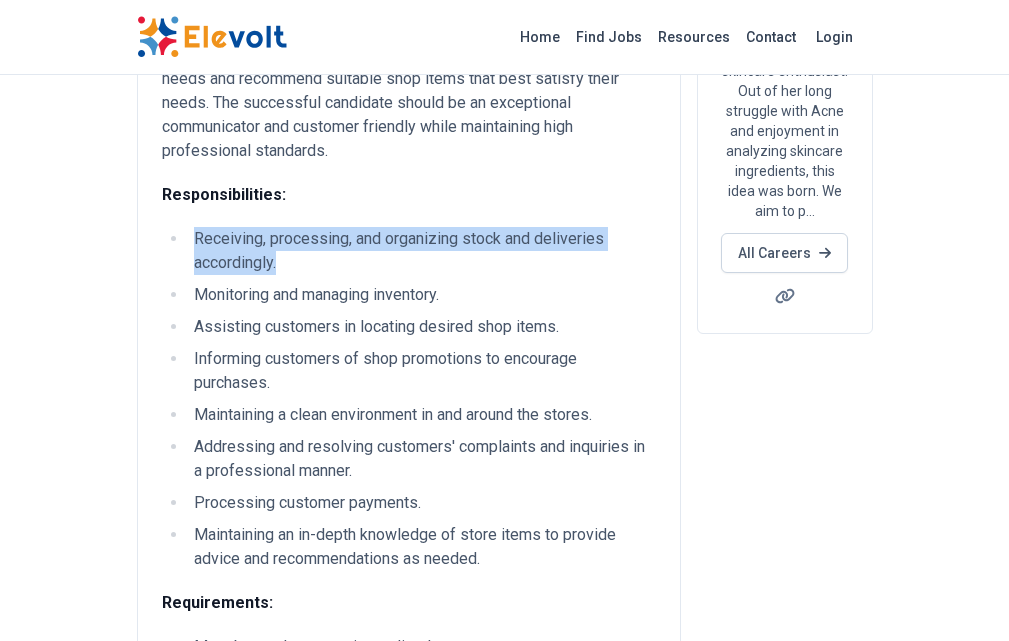 drag, startPoint x: 66, startPoint y: 159, endPoint x: 635, endPoint y: 169, distance: 569.0879 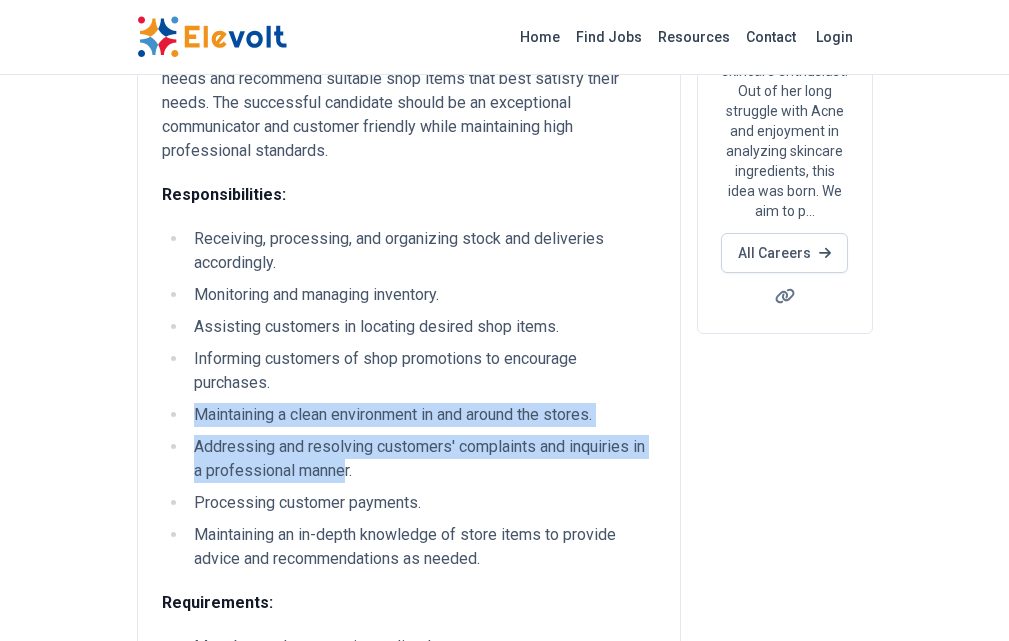 drag, startPoint x: 690, startPoint y: 323, endPoint x: 61, endPoint y: 280, distance: 630.4681 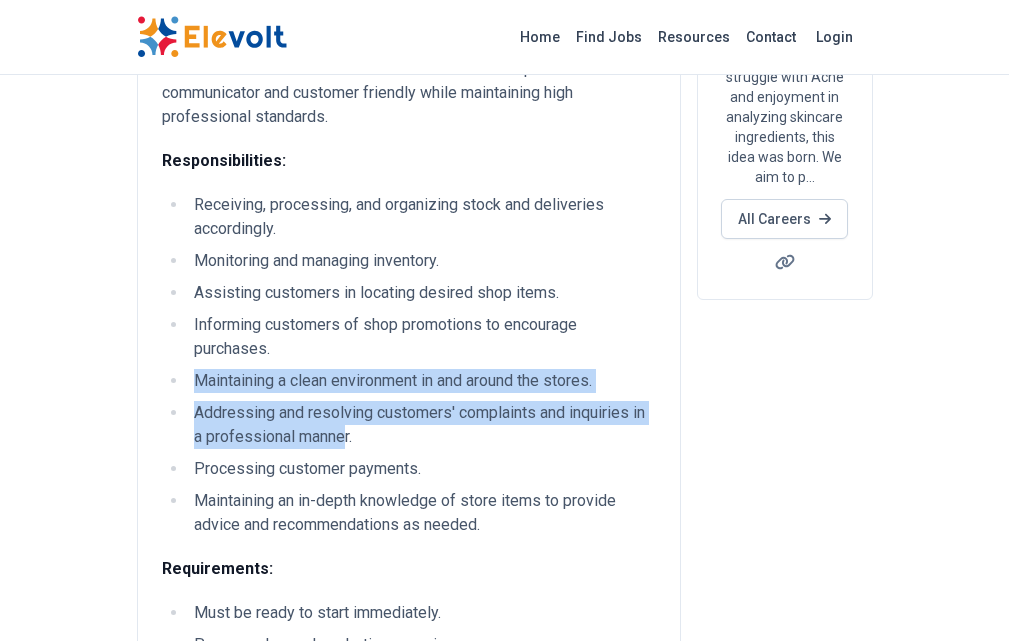 scroll, scrollTop: 400, scrollLeft: 0, axis: vertical 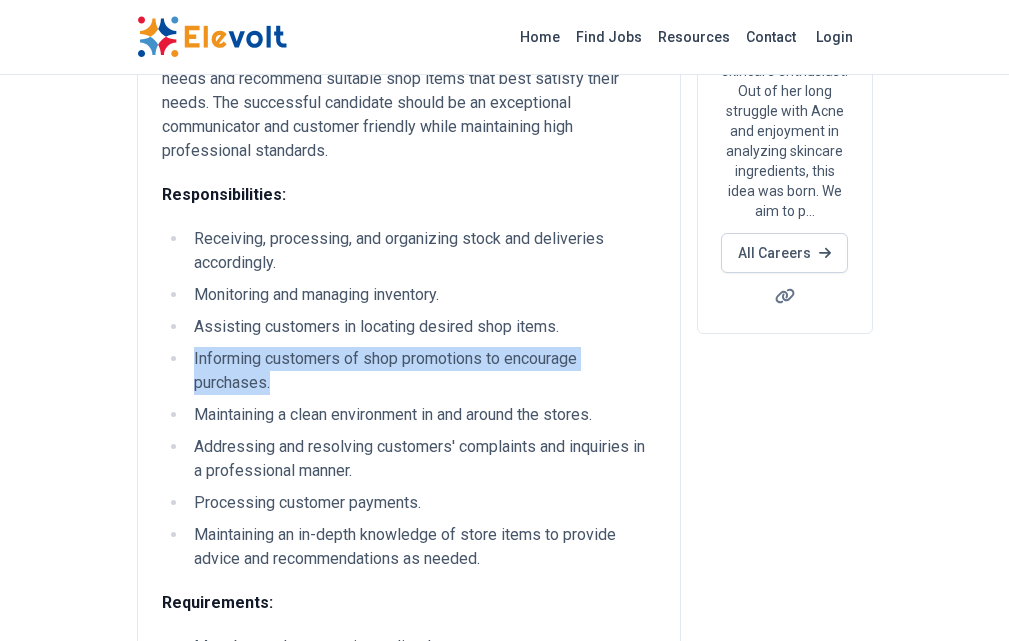 drag, startPoint x: 547, startPoint y: 254, endPoint x: 68, endPoint y: 256, distance: 479.00418 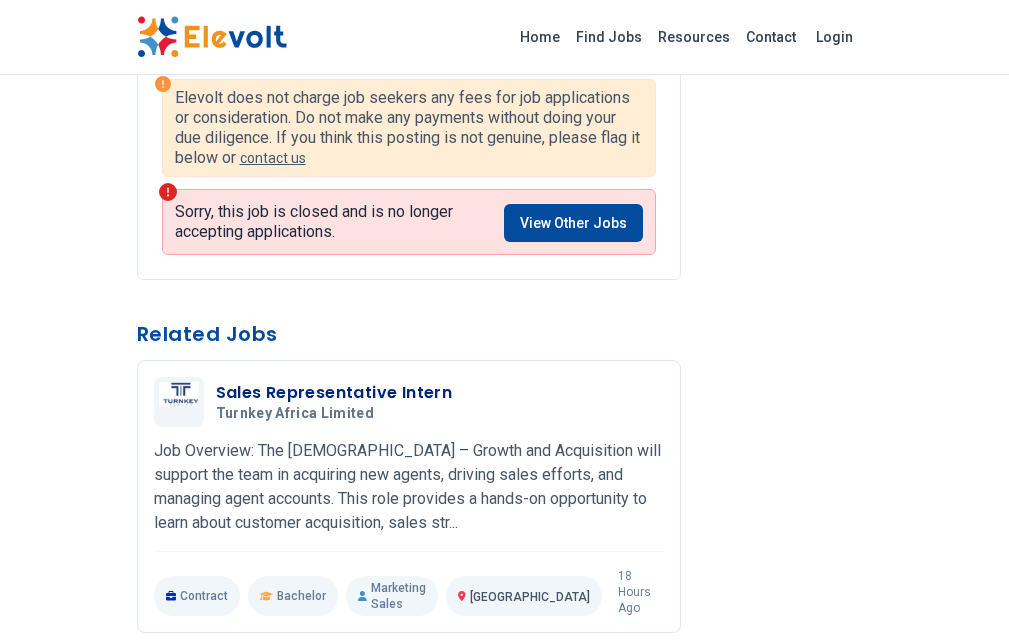 scroll, scrollTop: 1200, scrollLeft: 0, axis: vertical 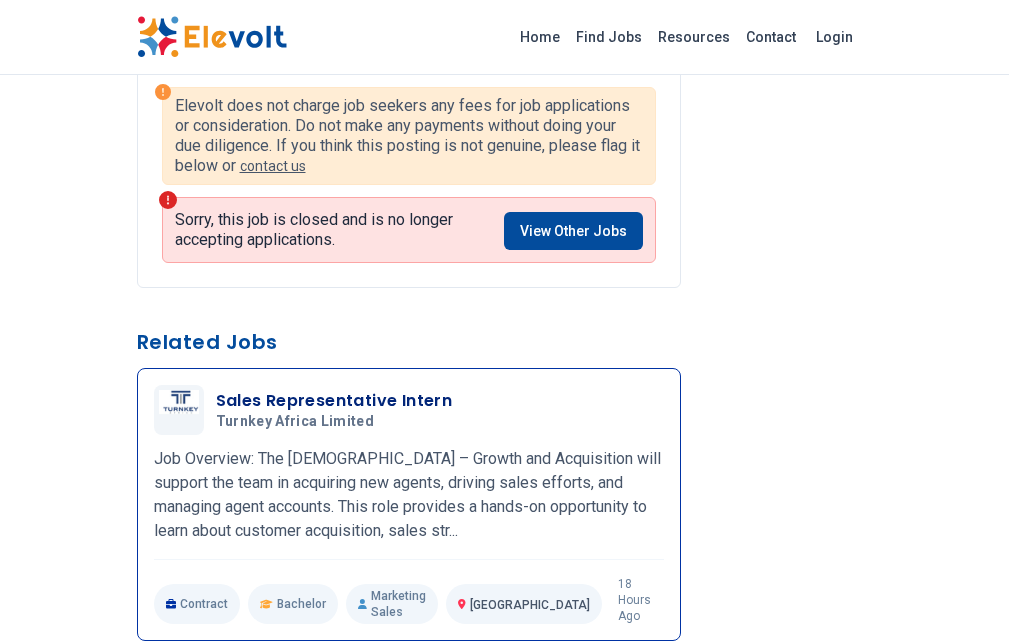 click on "Sales Representative Intern" at bounding box center (334, 401) 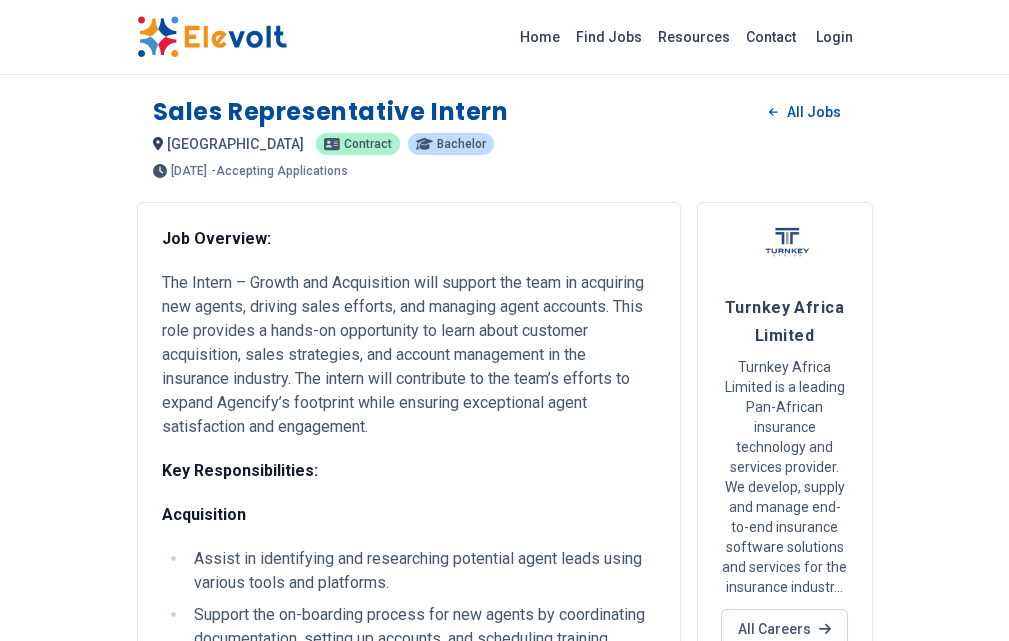 scroll, scrollTop: 0, scrollLeft: 0, axis: both 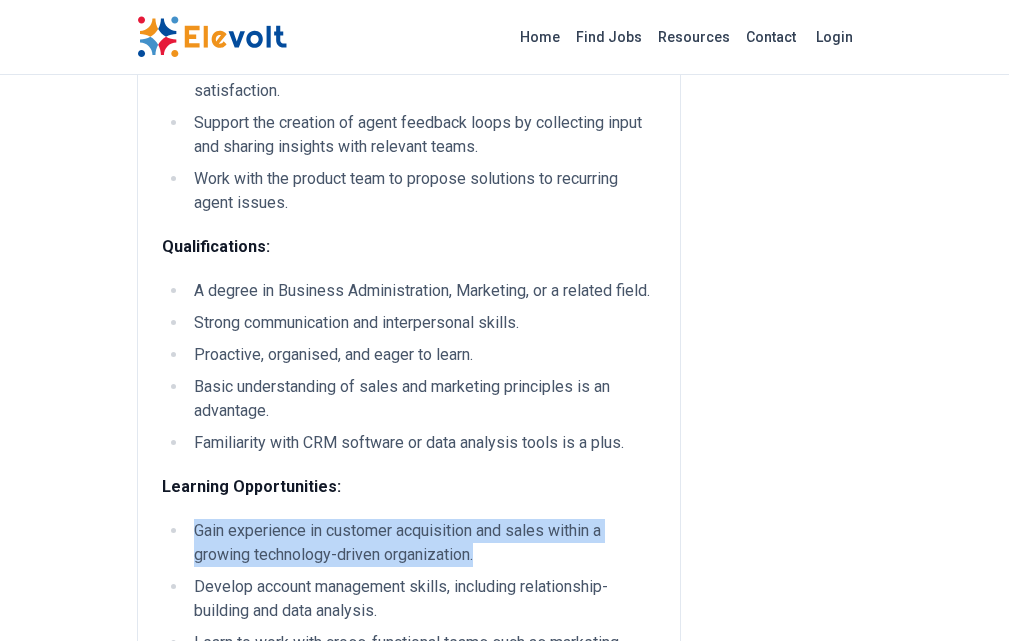 drag, startPoint x: 168, startPoint y: 266, endPoint x: 75, endPoint y: 246, distance: 95.12623 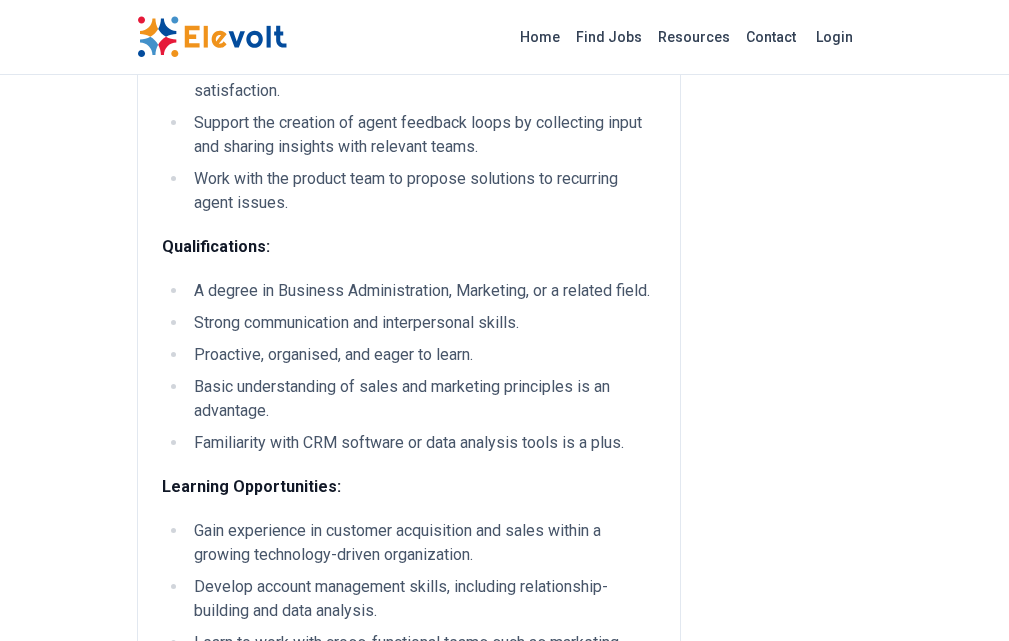 click on "Learning Opportunities:" at bounding box center (409, 487) 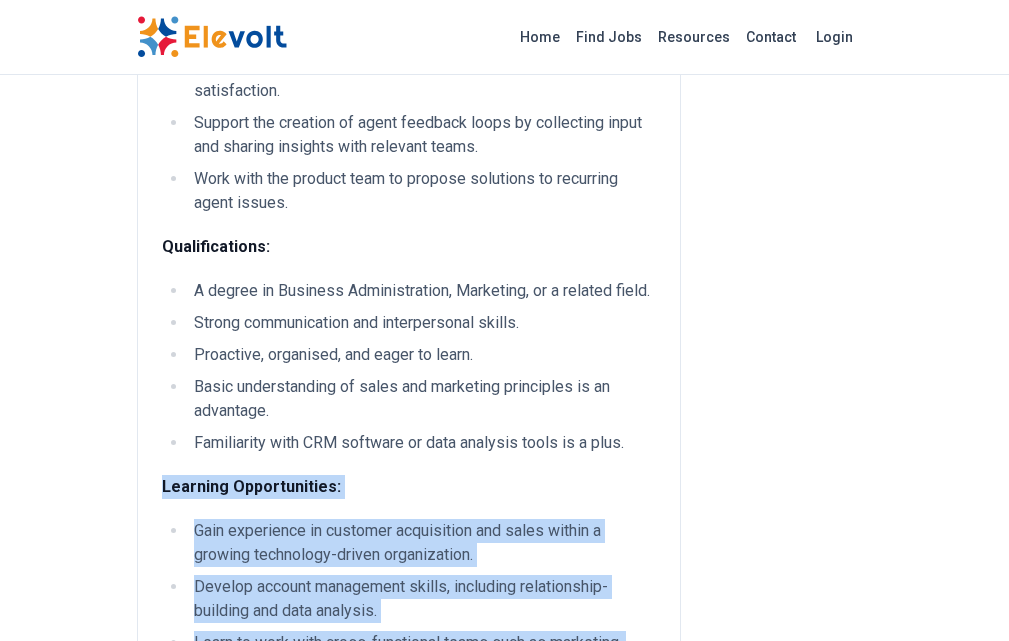 drag, startPoint x: 40, startPoint y: 196, endPoint x: 575, endPoint y: 372, distance: 563.206 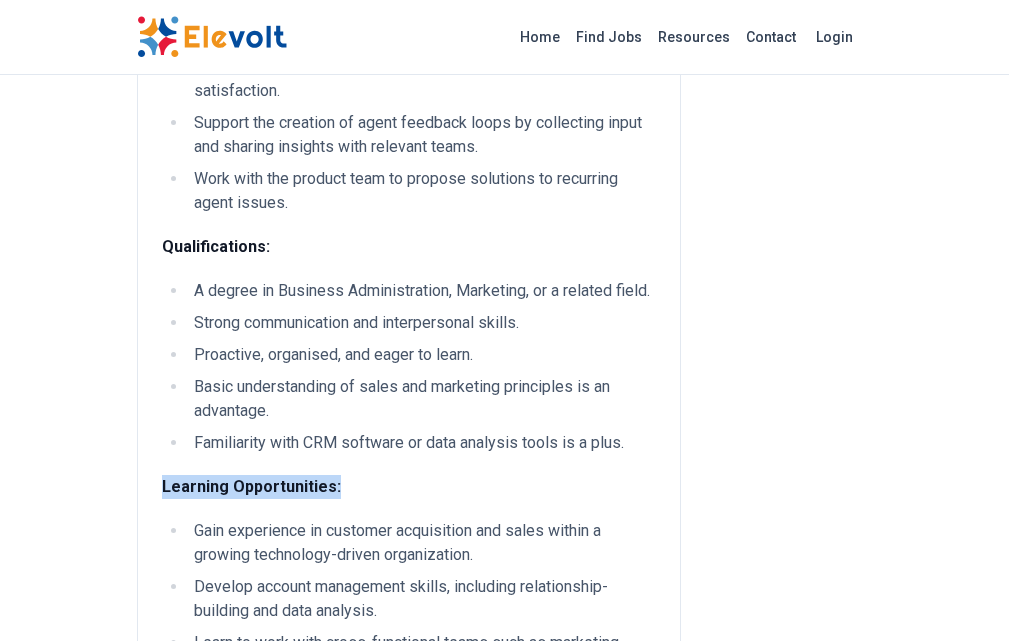 drag, startPoint x: 216, startPoint y: 200, endPoint x: 41, endPoint y: 203, distance: 175.02571 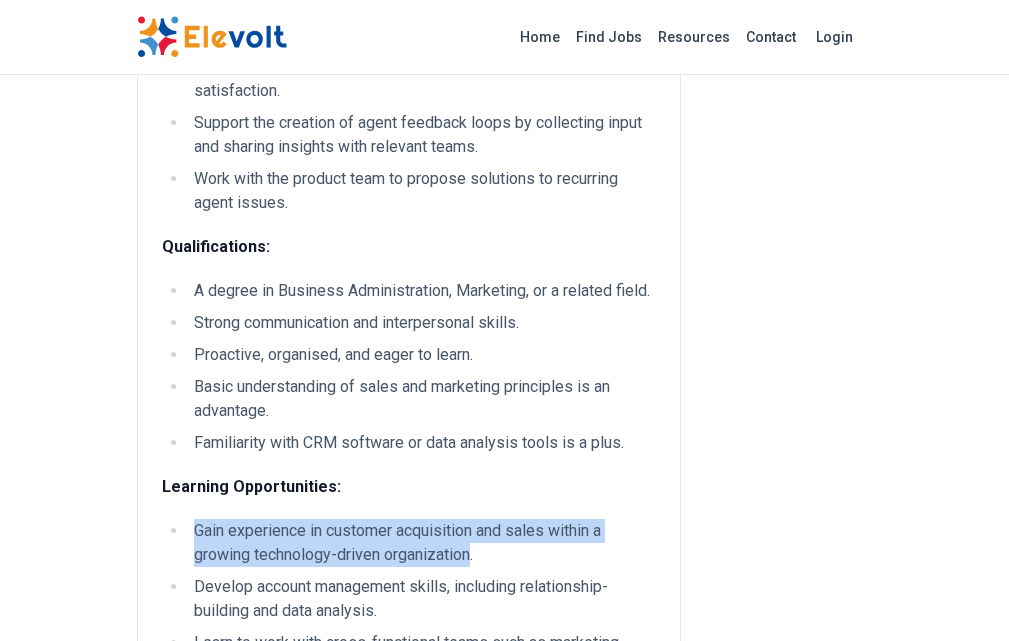 drag, startPoint x: 162, startPoint y: 269, endPoint x: 76, endPoint y: 245, distance: 89.28606 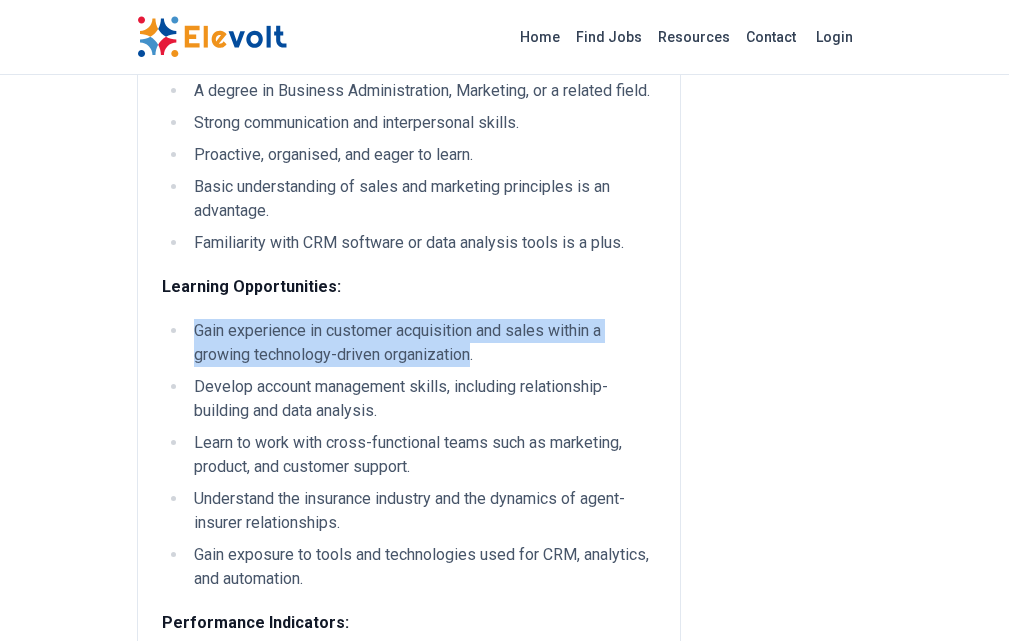 scroll, scrollTop: 1400, scrollLeft: 0, axis: vertical 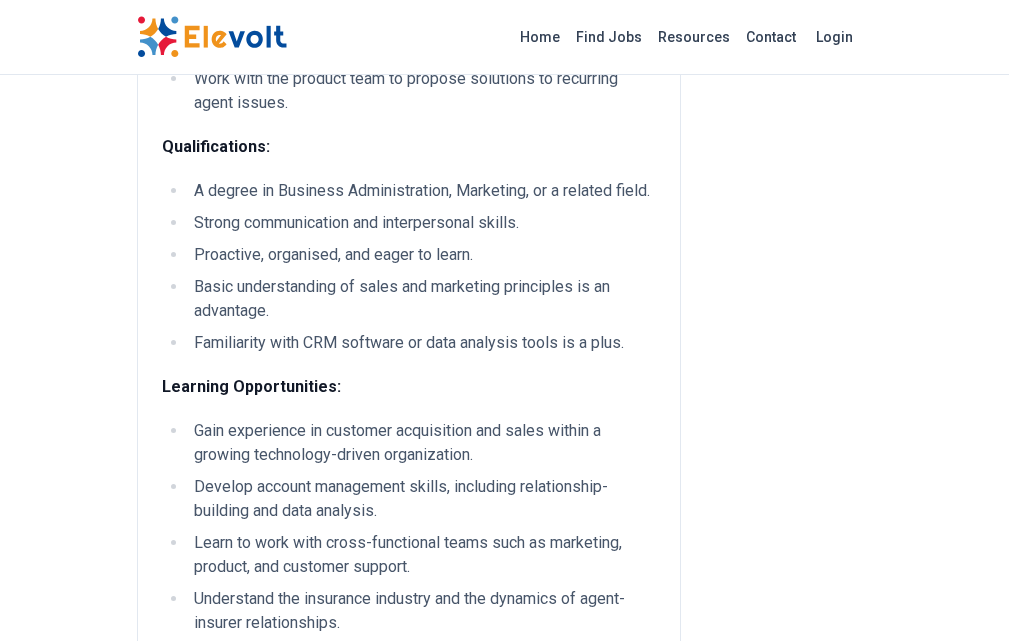 click on "Develop account management skills, including relationship-building and data analysis." at bounding box center (422, 499) 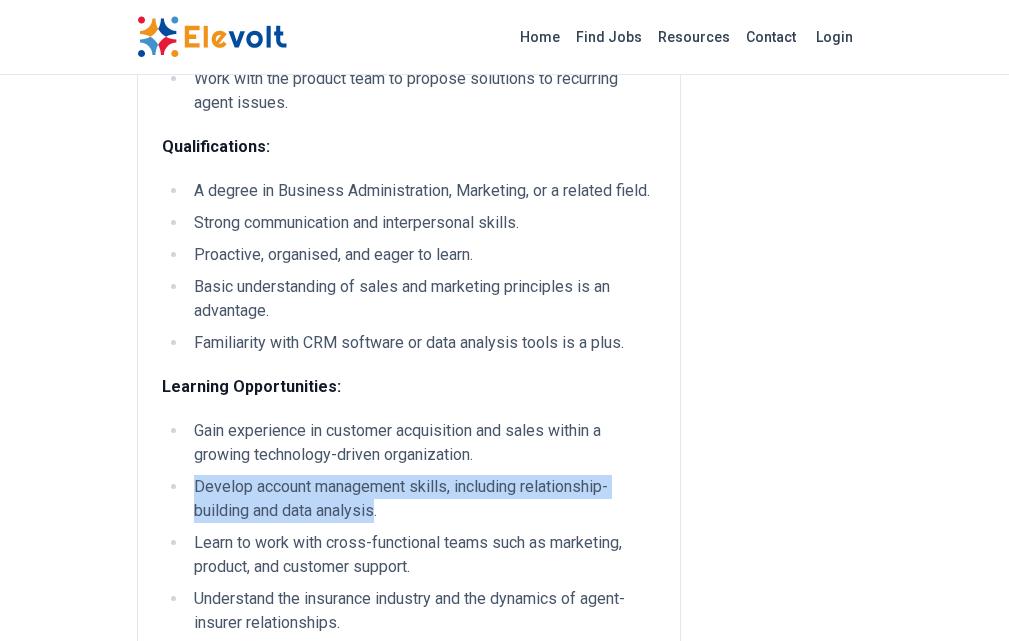 drag, startPoint x: 71, startPoint y: 199, endPoint x: 679, endPoint y: 200, distance: 608.0008 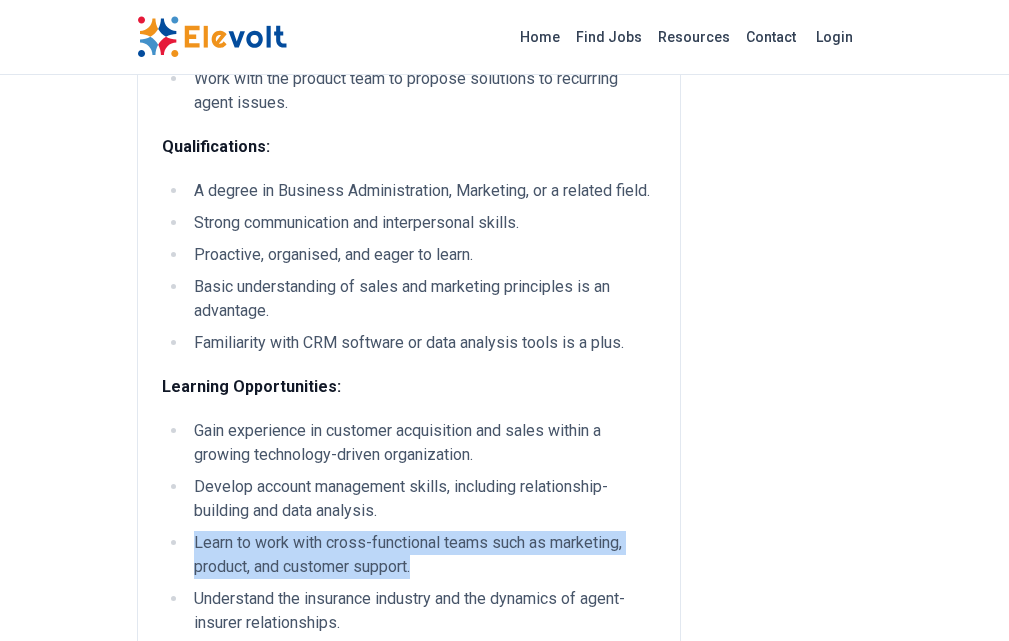 drag, startPoint x: 132, startPoint y: 259, endPoint x: 55, endPoint y: 235, distance: 80.65358 